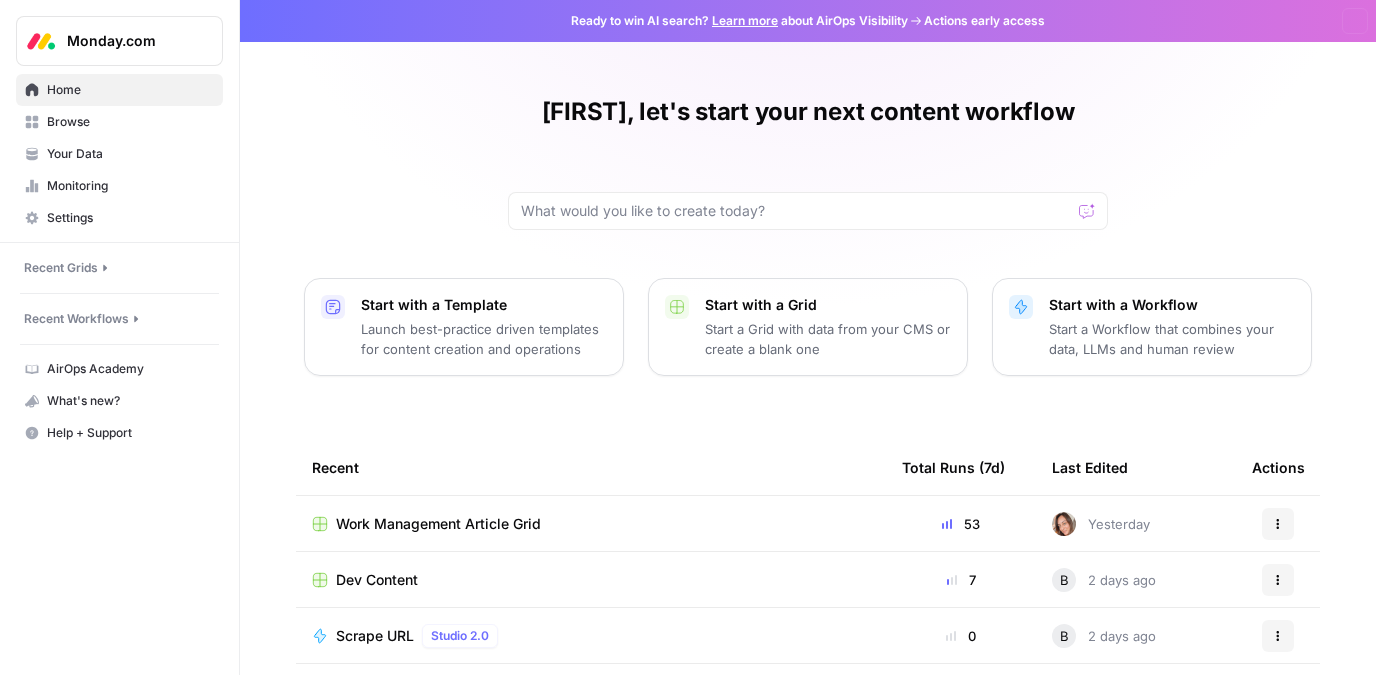scroll, scrollTop: 0, scrollLeft: 0, axis: both 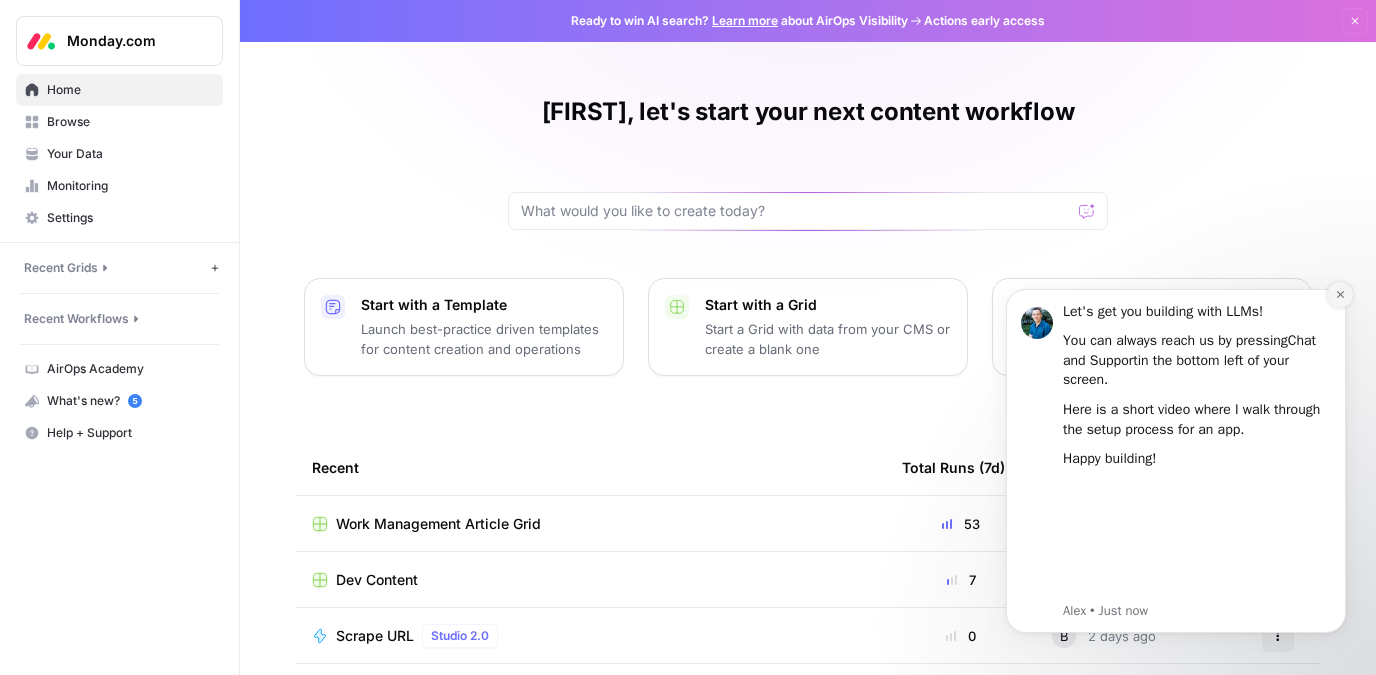 click 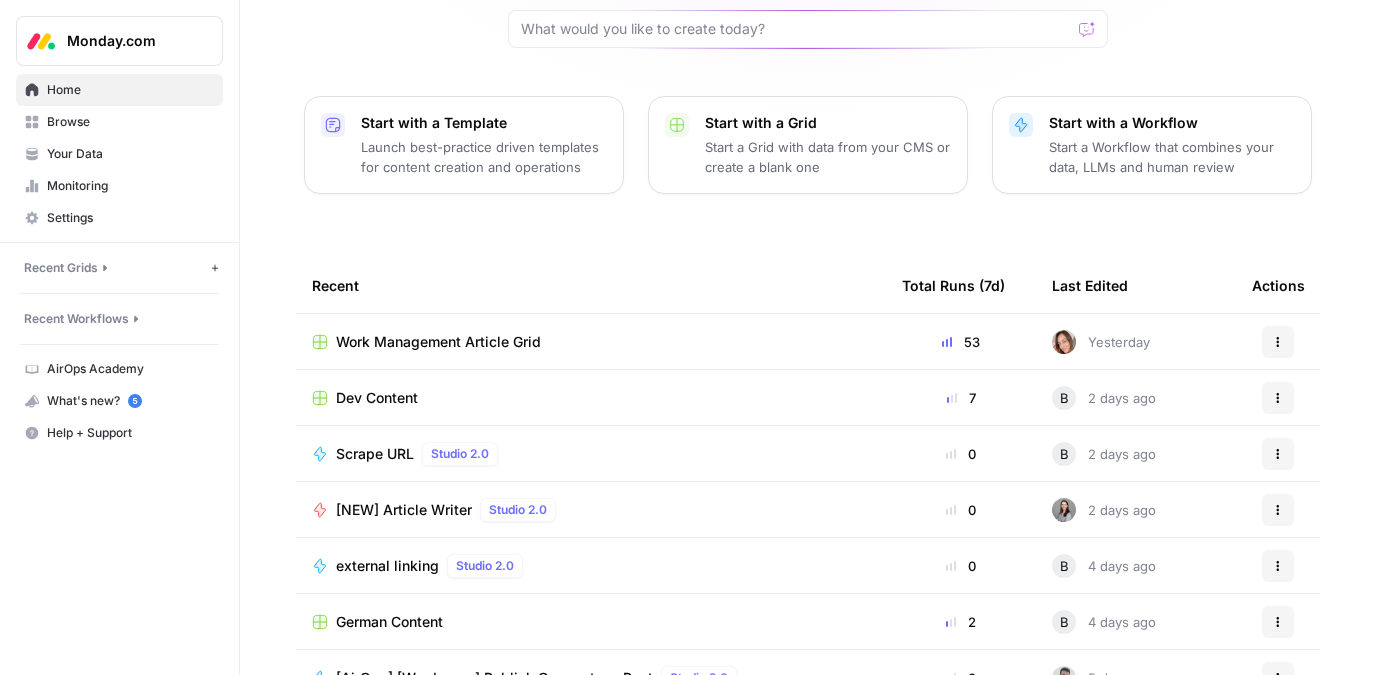 scroll, scrollTop: 245, scrollLeft: 0, axis: vertical 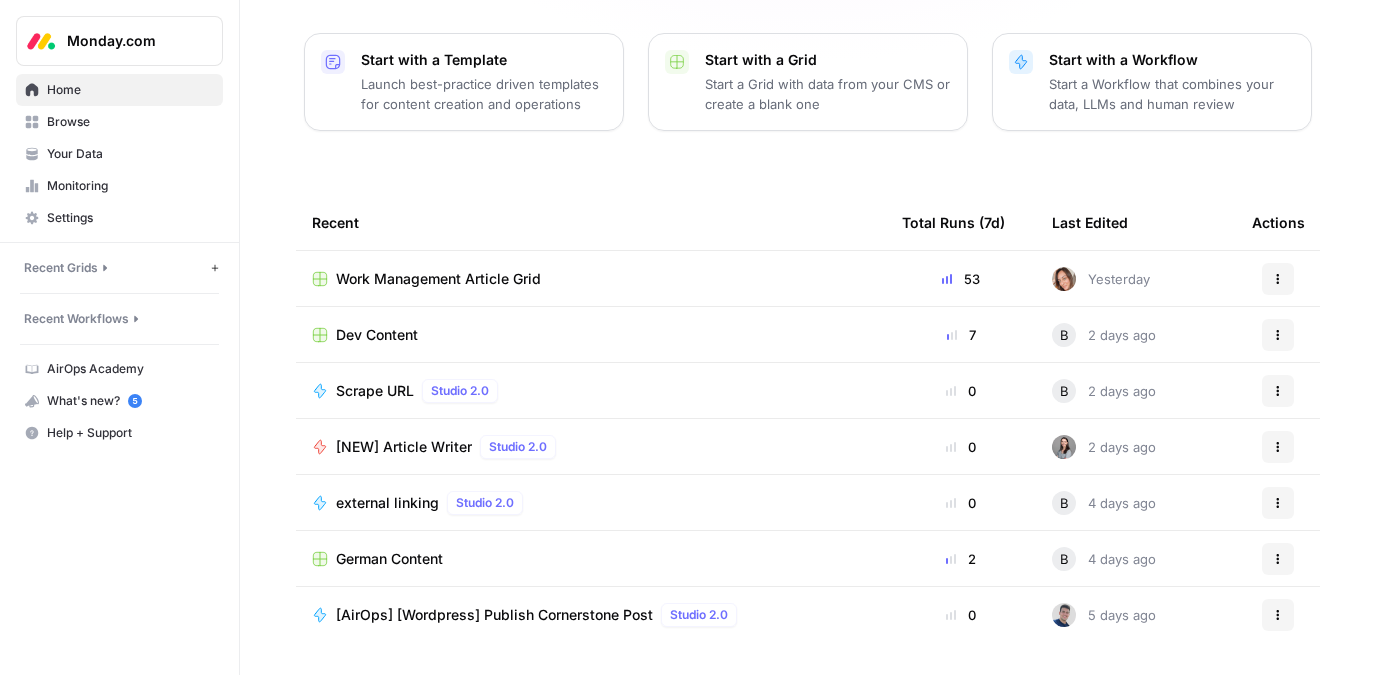 click on "Work Management Article Grid" at bounding box center (438, 279) 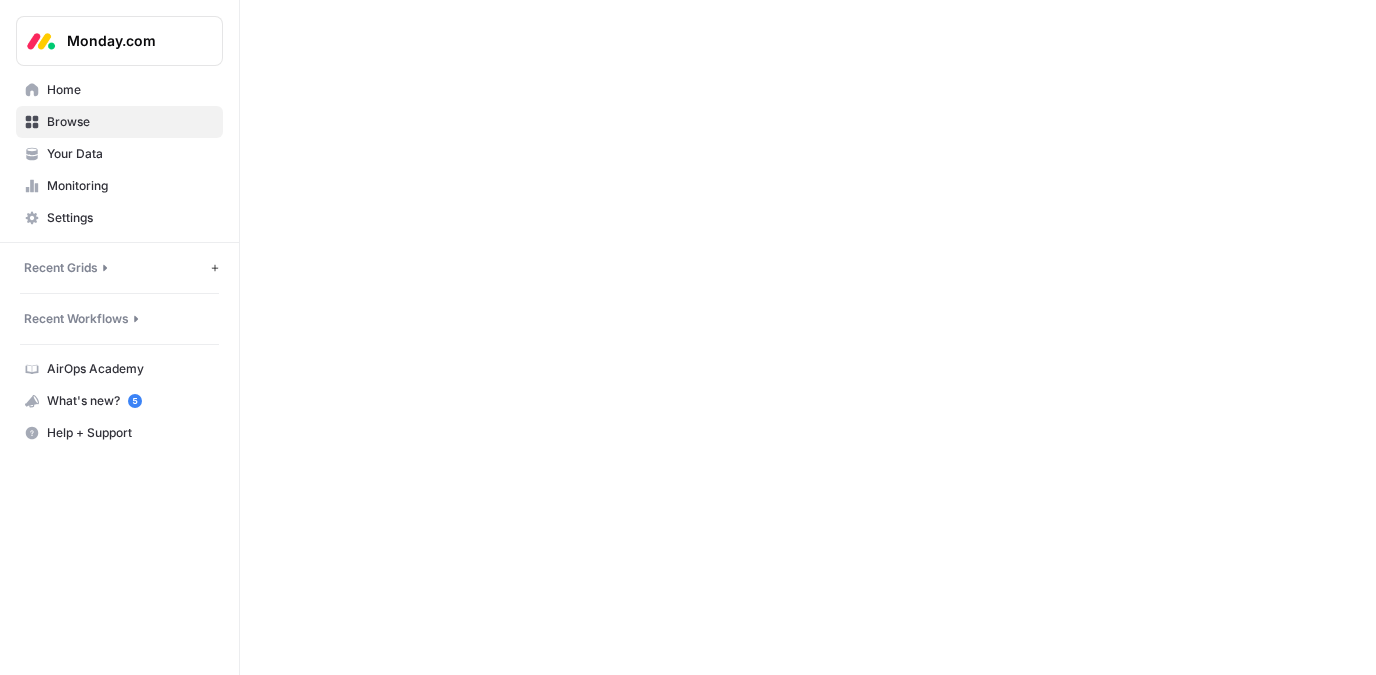 scroll, scrollTop: 0, scrollLeft: 0, axis: both 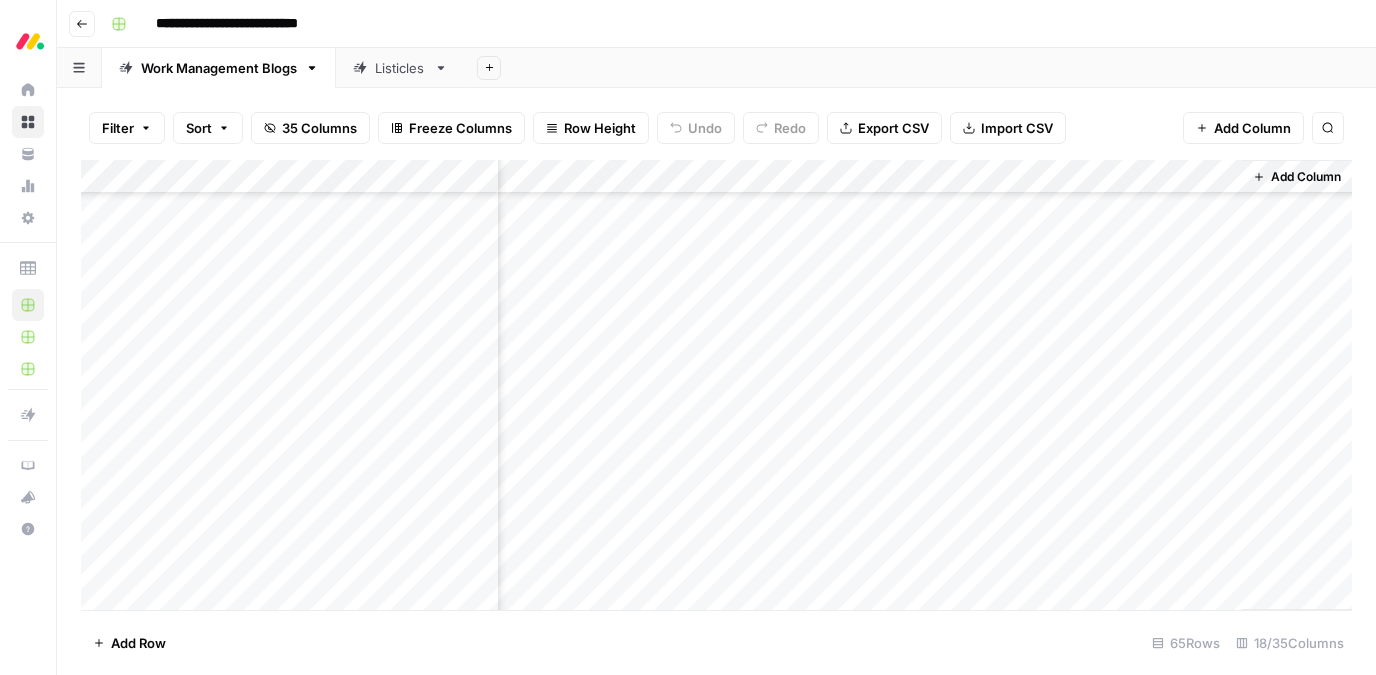 click on "Add Column" at bounding box center (716, 385) 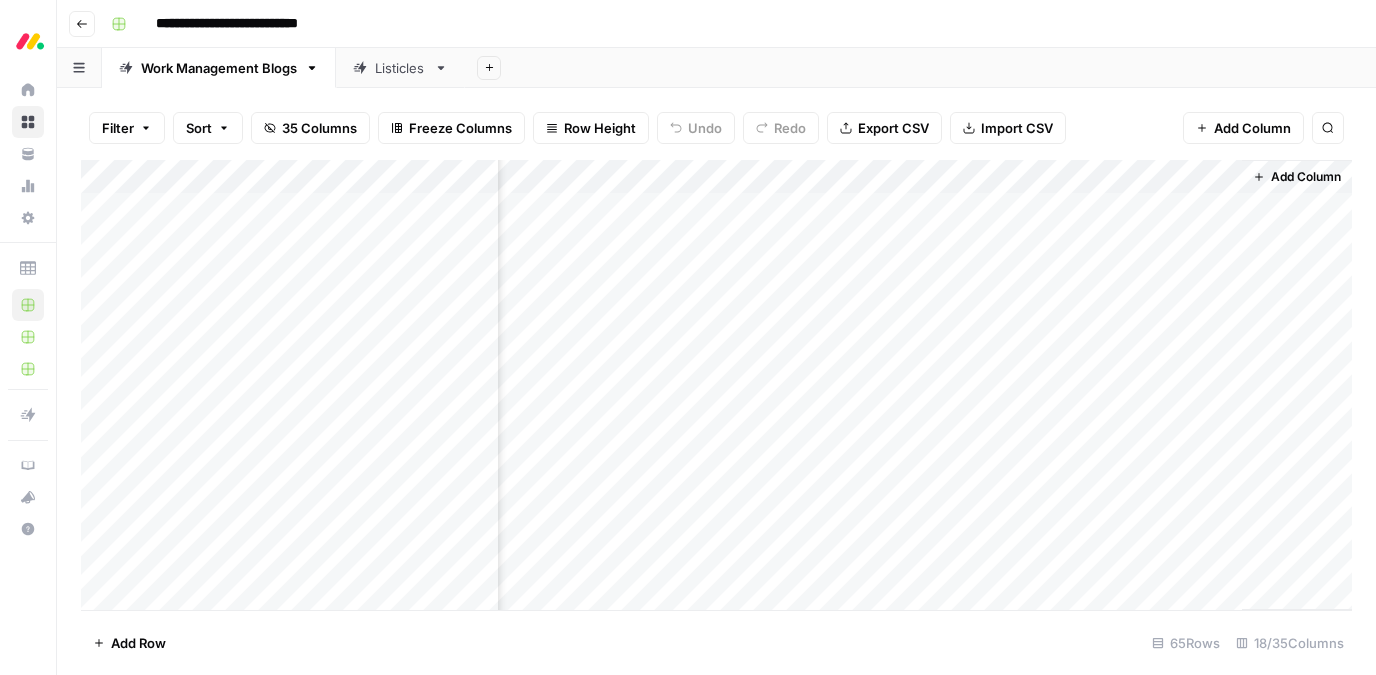 click on "Listicles" at bounding box center [400, 68] 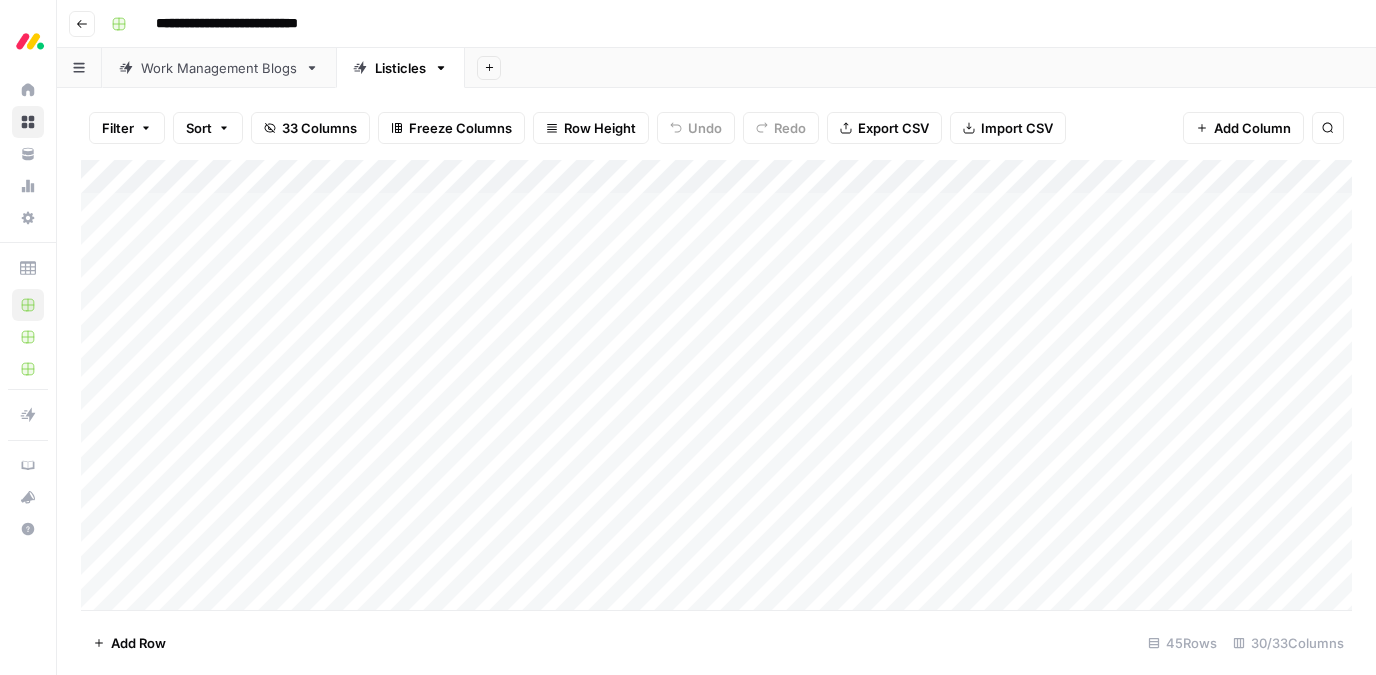 click on "Work Management Blogs" at bounding box center (219, 68) 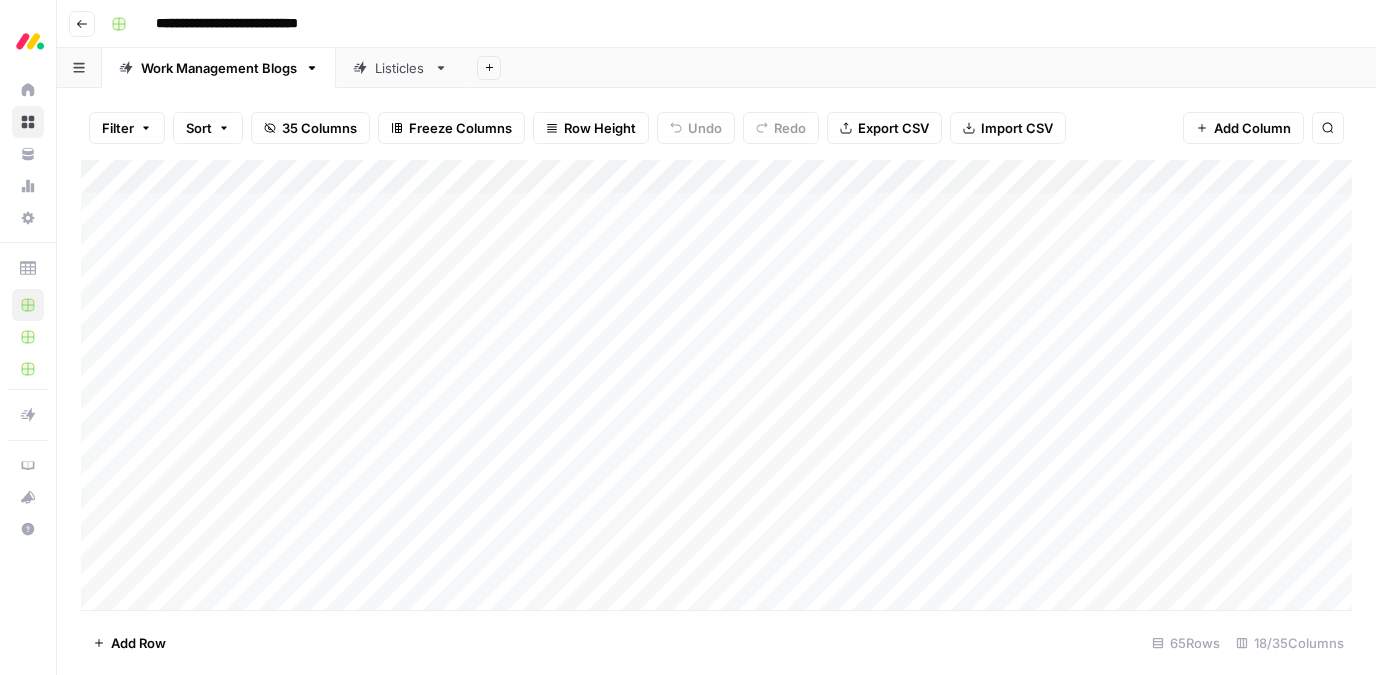 click 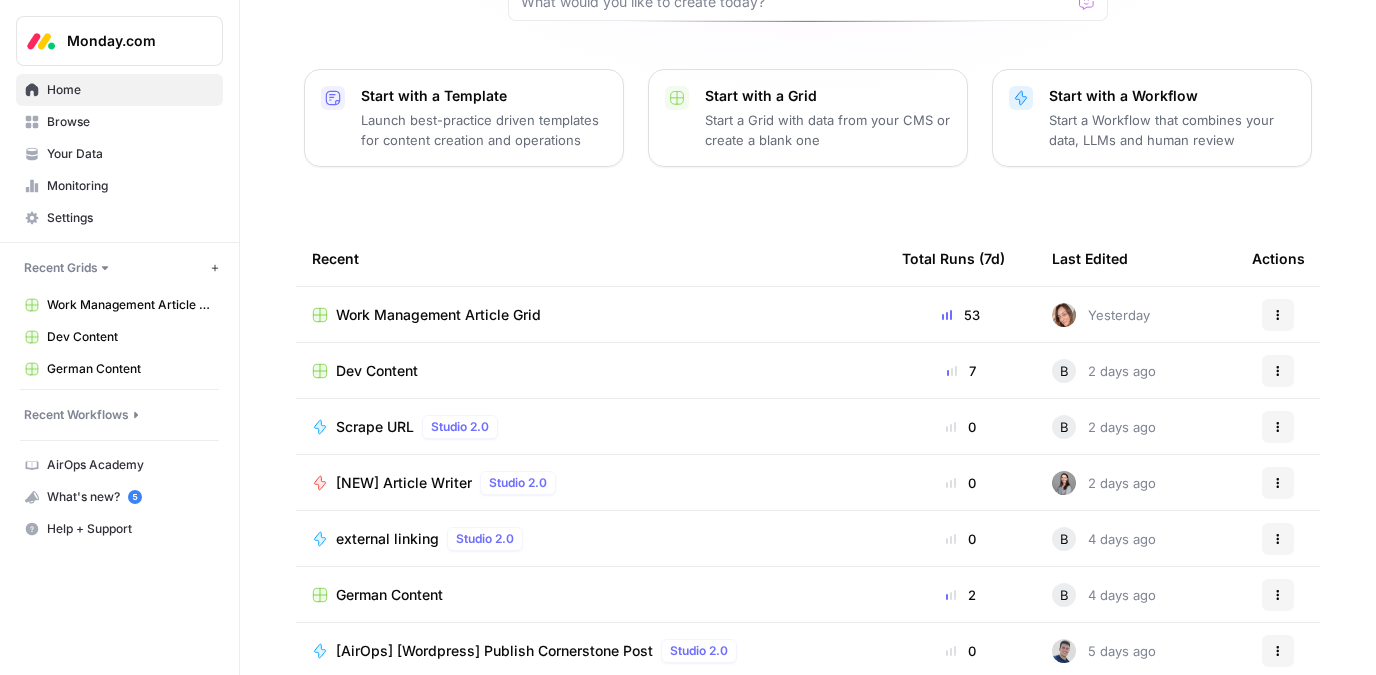 scroll, scrollTop: 245, scrollLeft: 0, axis: vertical 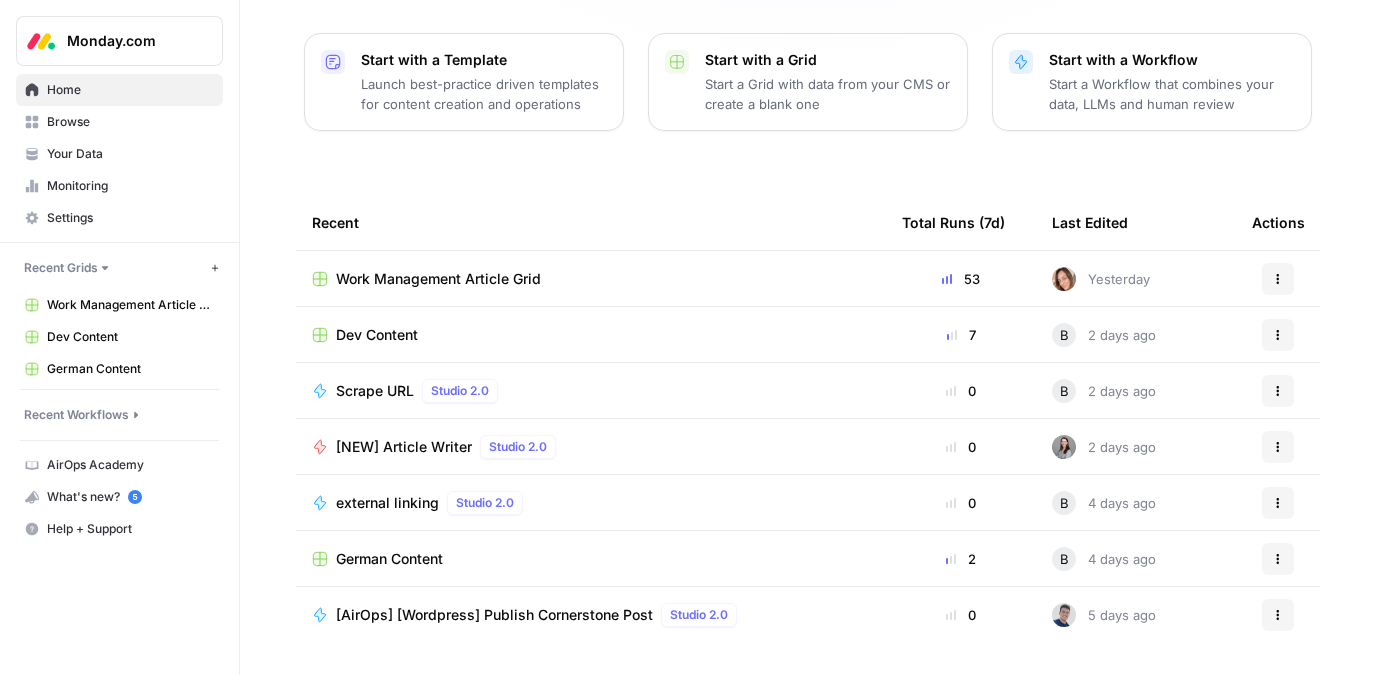 click on "Dev Content" at bounding box center [377, 335] 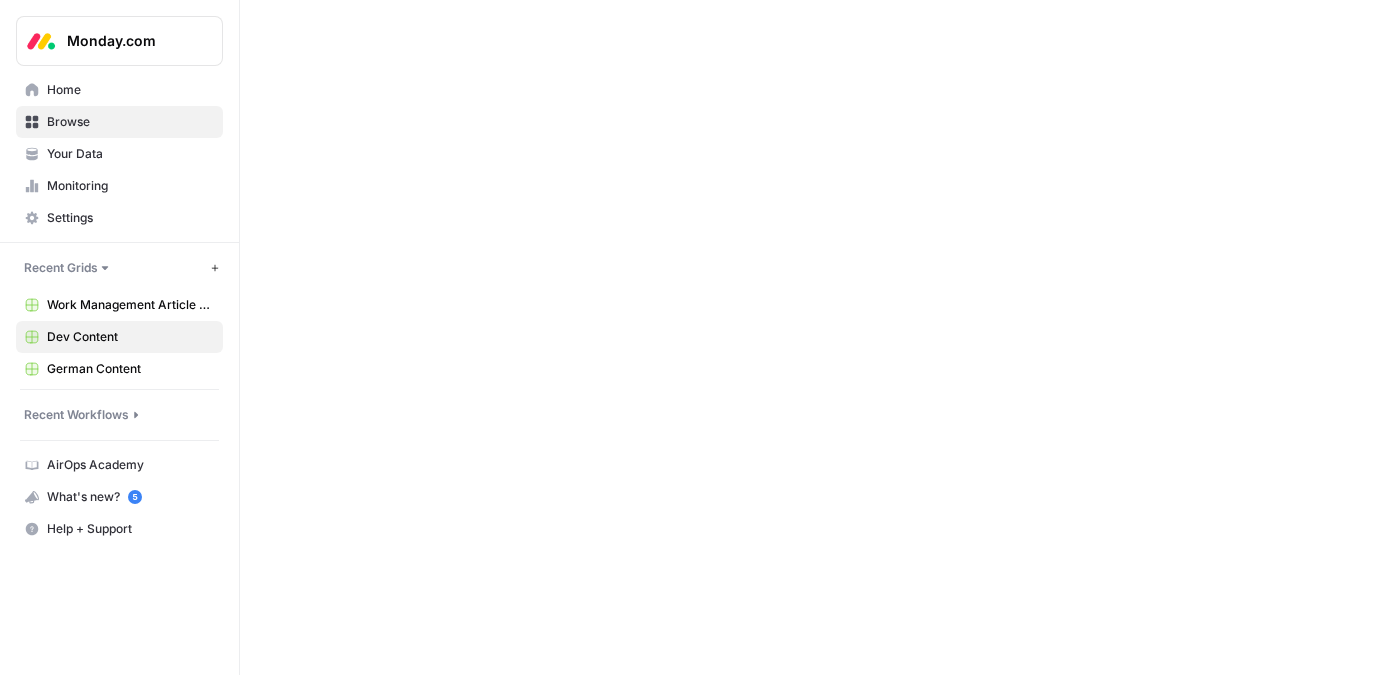 scroll, scrollTop: 0, scrollLeft: 0, axis: both 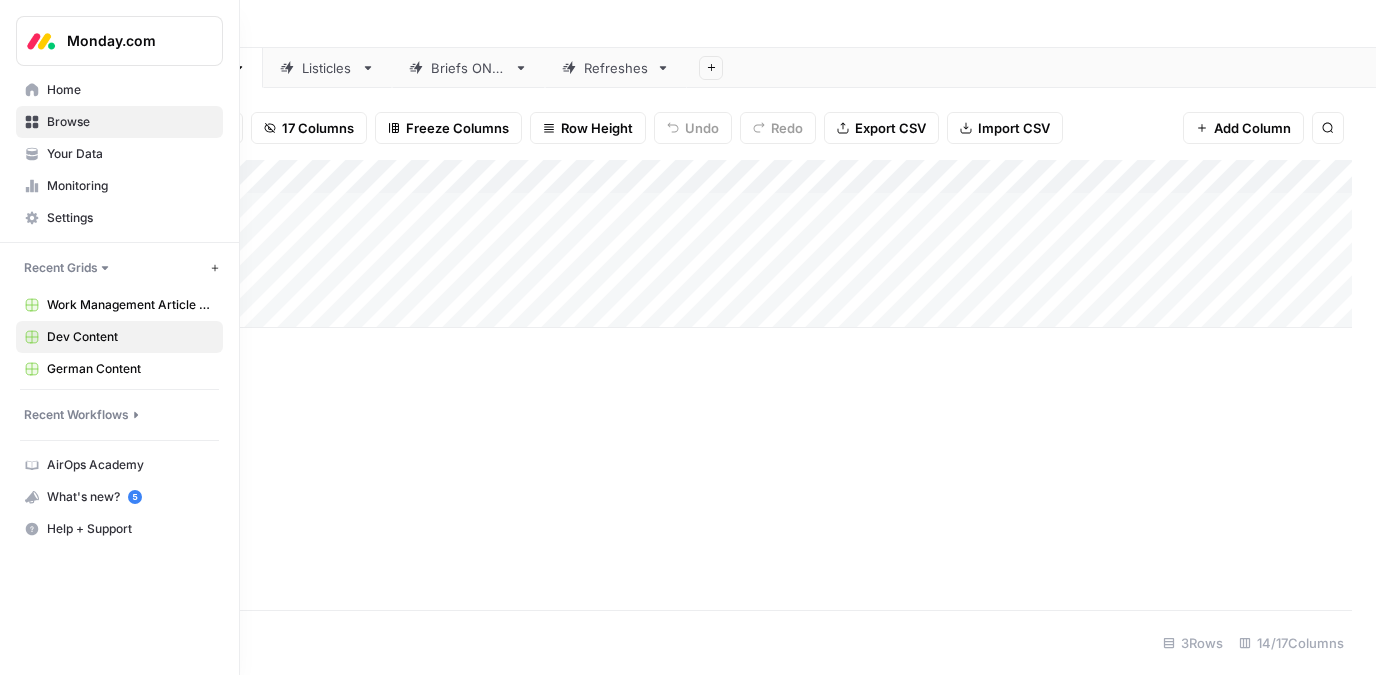 click on "Home" at bounding box center (130, 90) 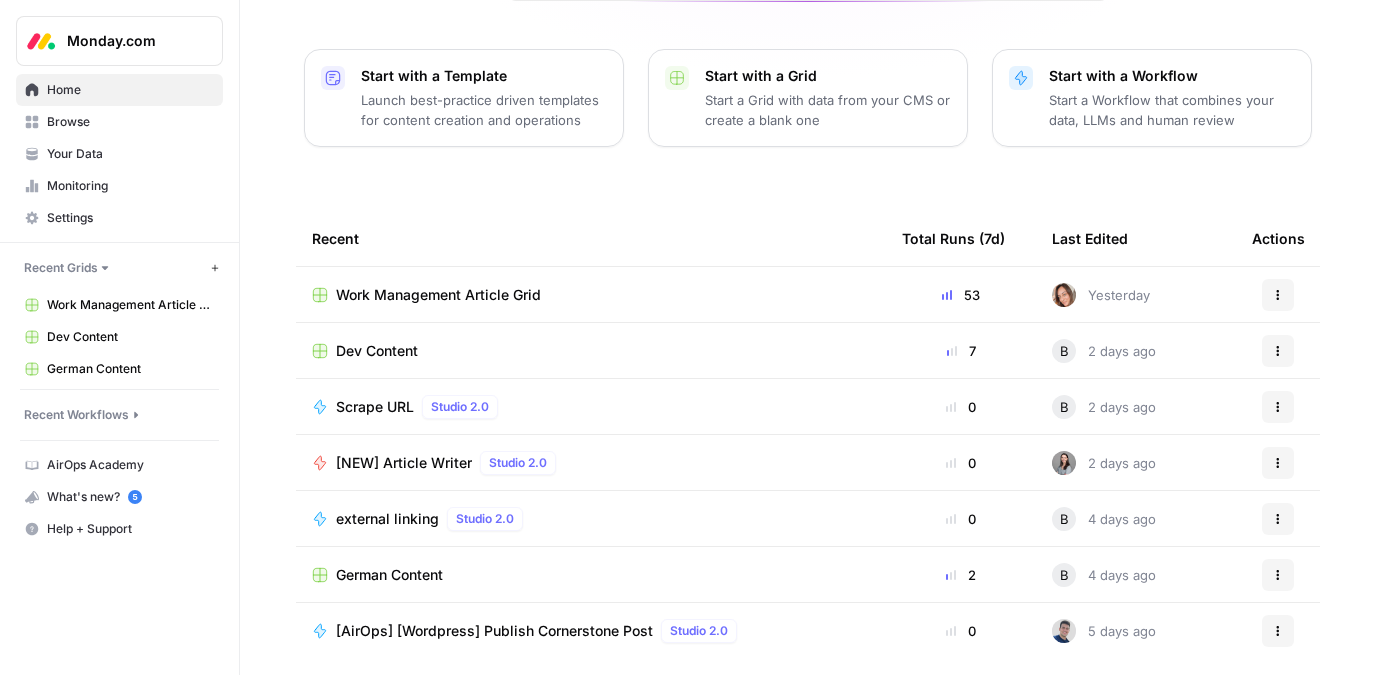 scroll, scrollTop: 245, scrollLeft: 0, axis: vertical 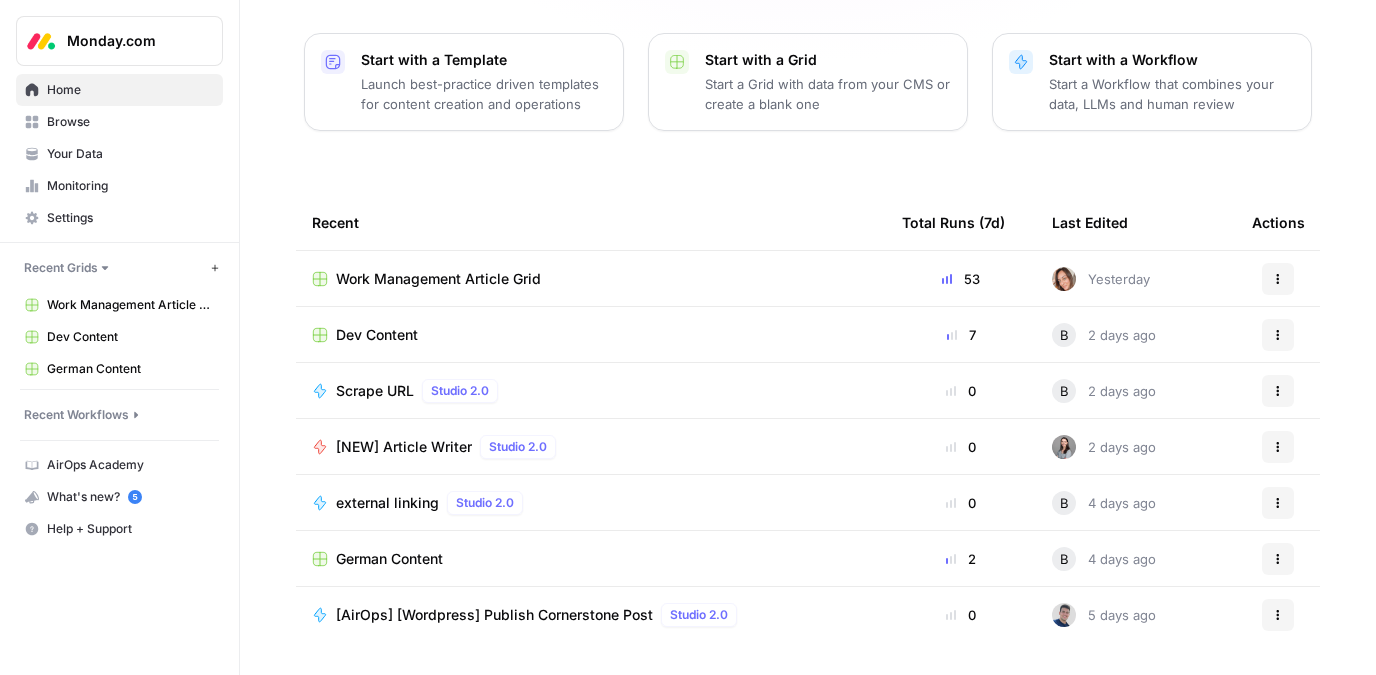 click on "Work Management Article Grid" at bounding box center [438, 279] 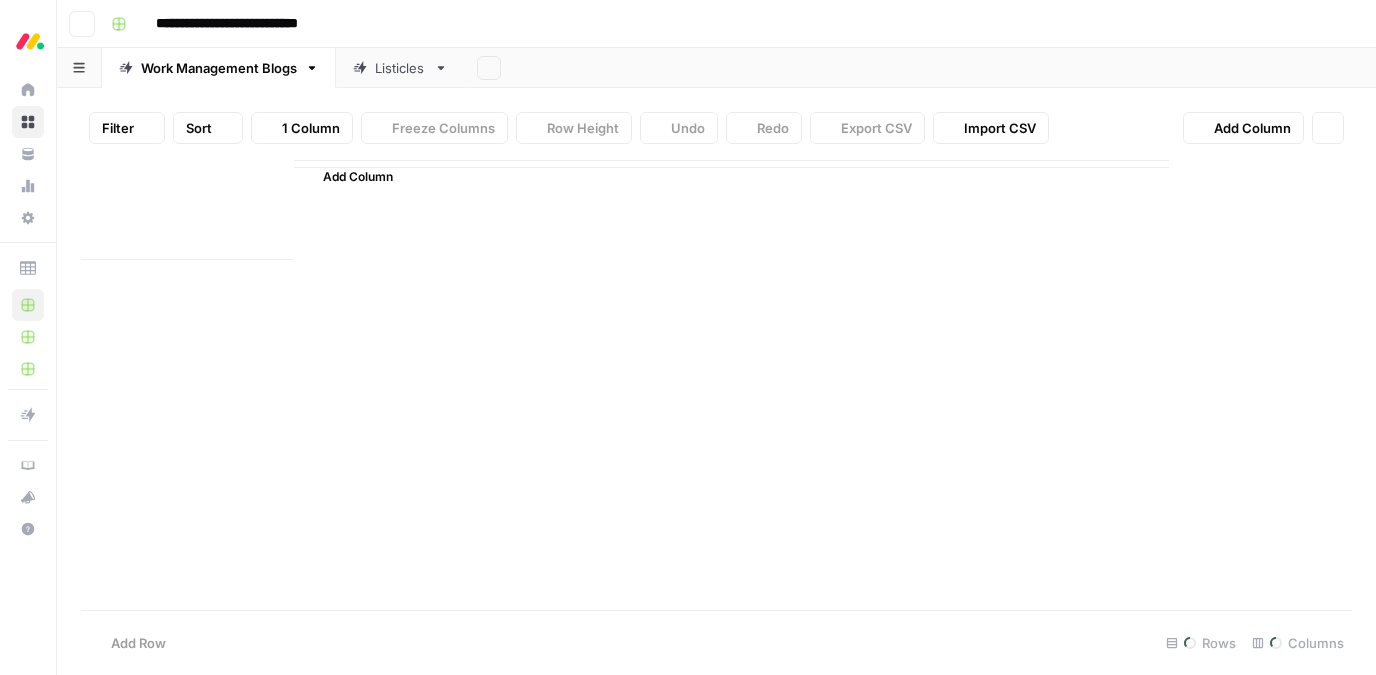 scroll, scrollTop: 0, scrollLeft: 0, axis: both 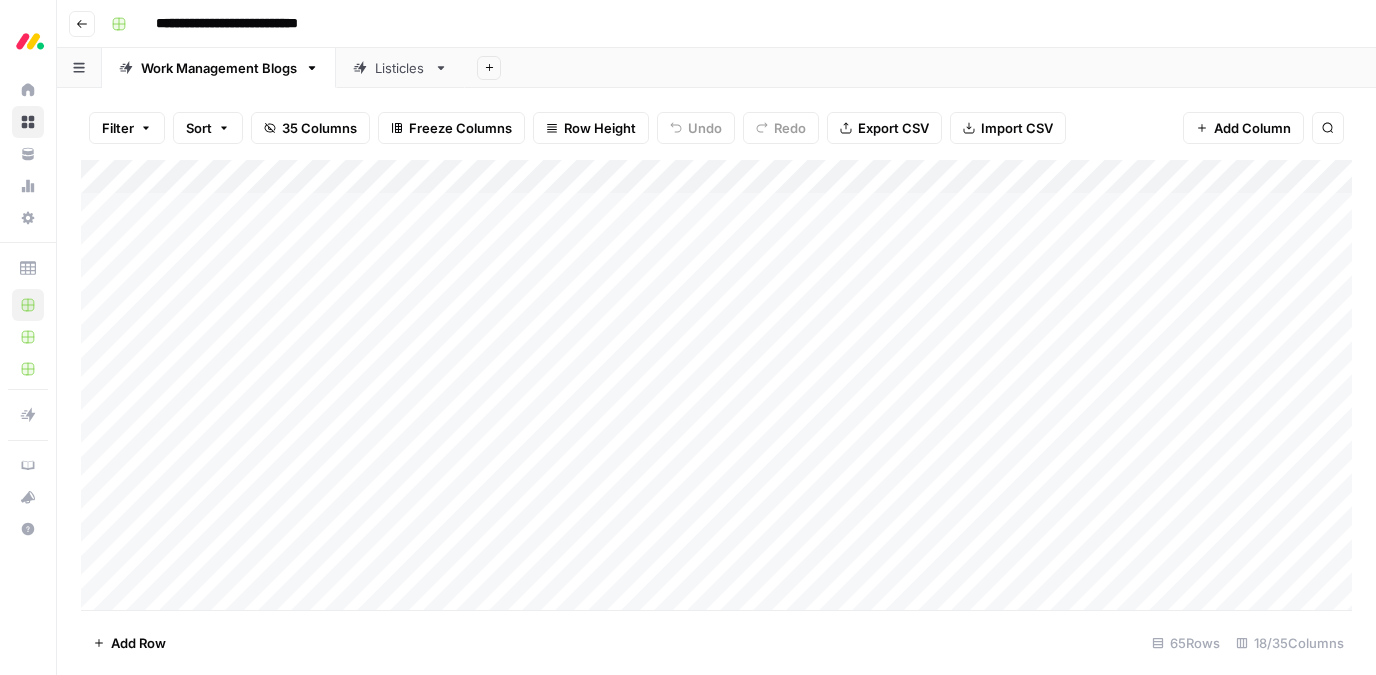 click on "Add Column" at bounding box center (716, 385) 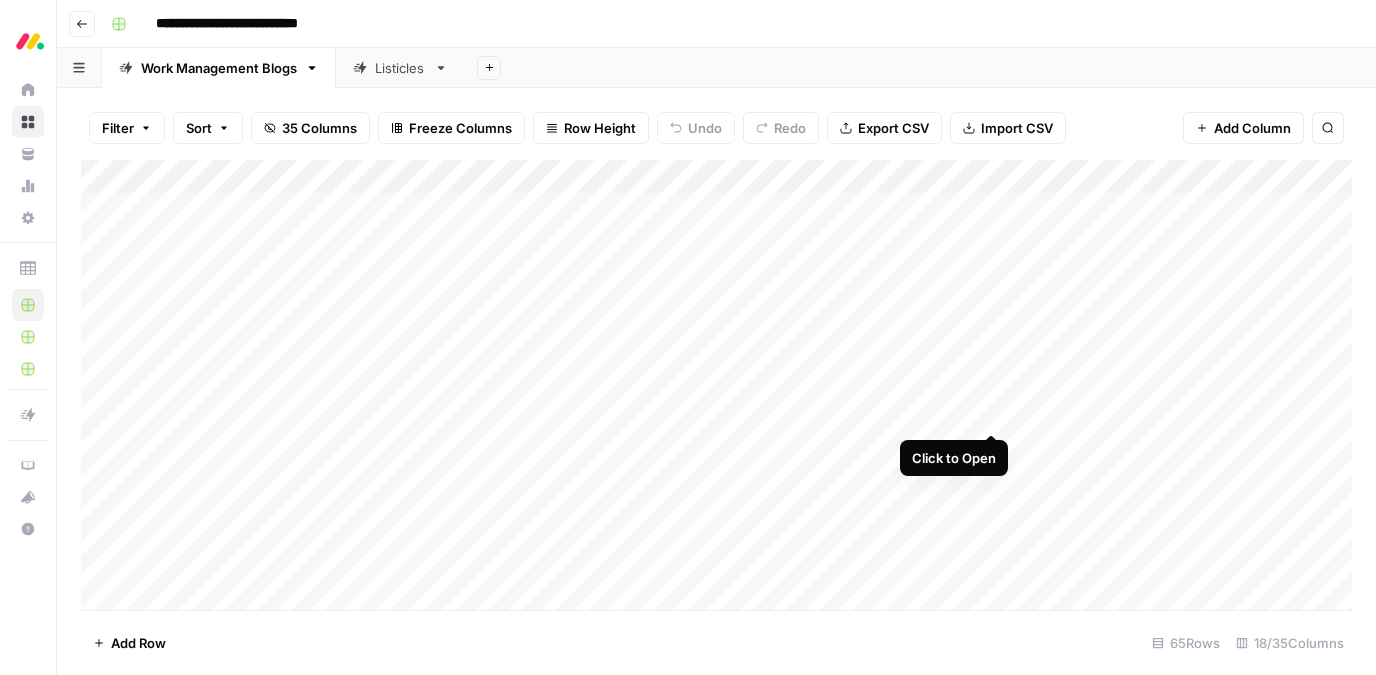 click on "Add Column" at bounding box center [716, 385] 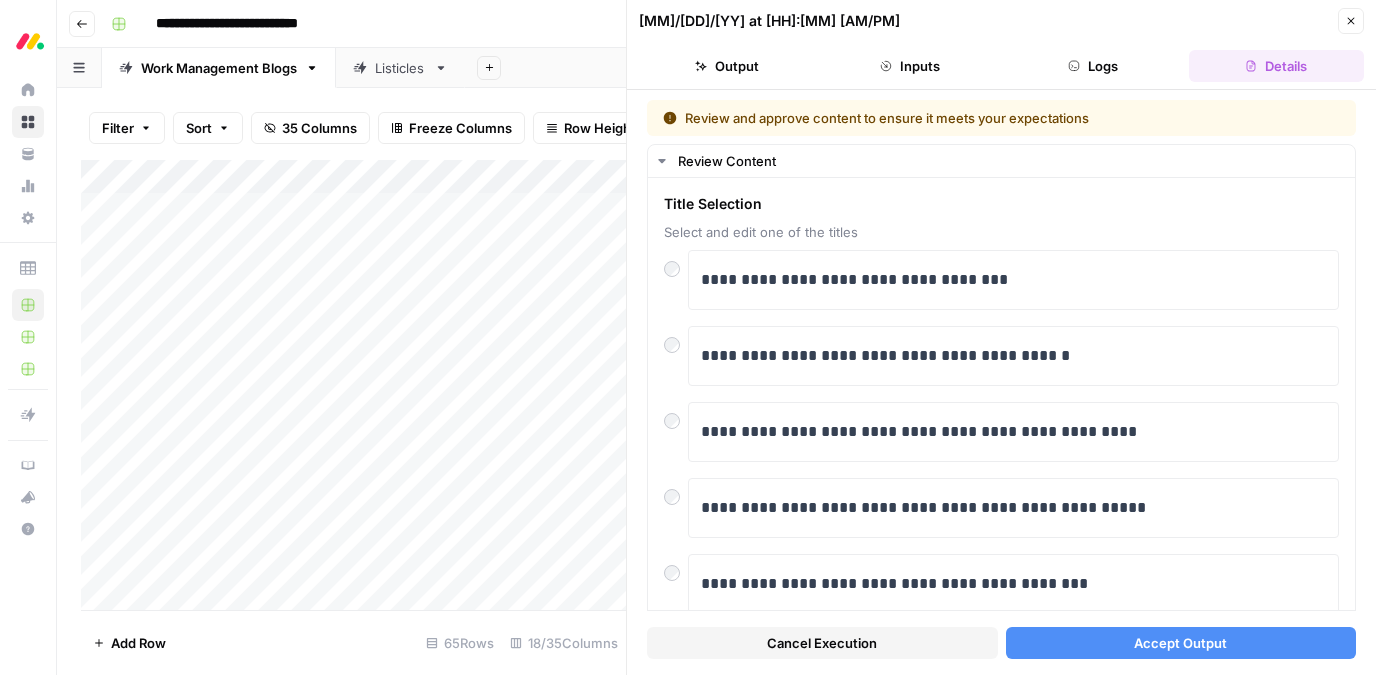 click 